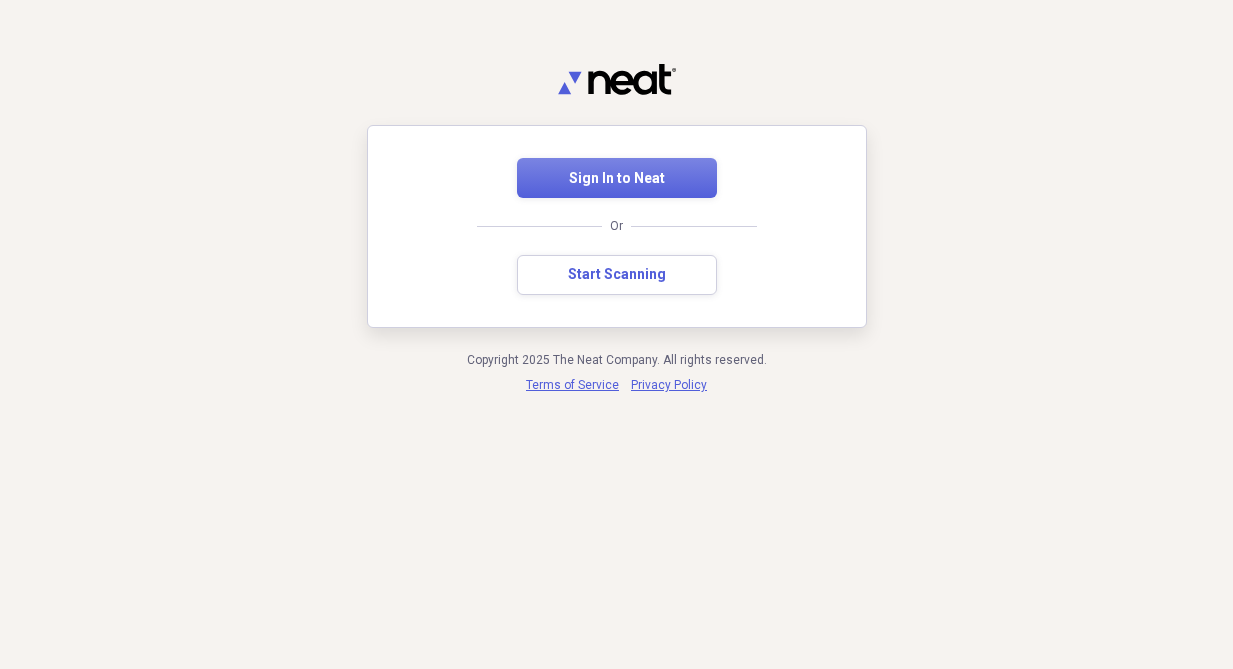 scroll, scrollTop: 0, scrollLeft: 0, axis: both 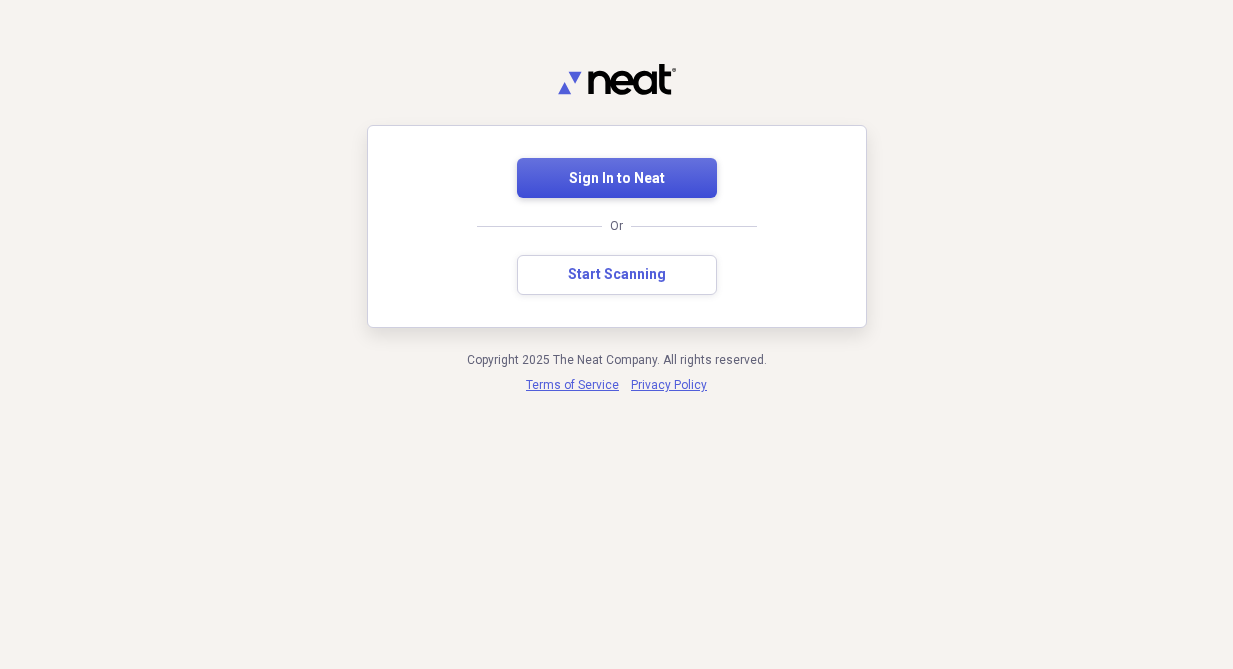 click on "Sign In to Neat" at bounding box center [617, 179] 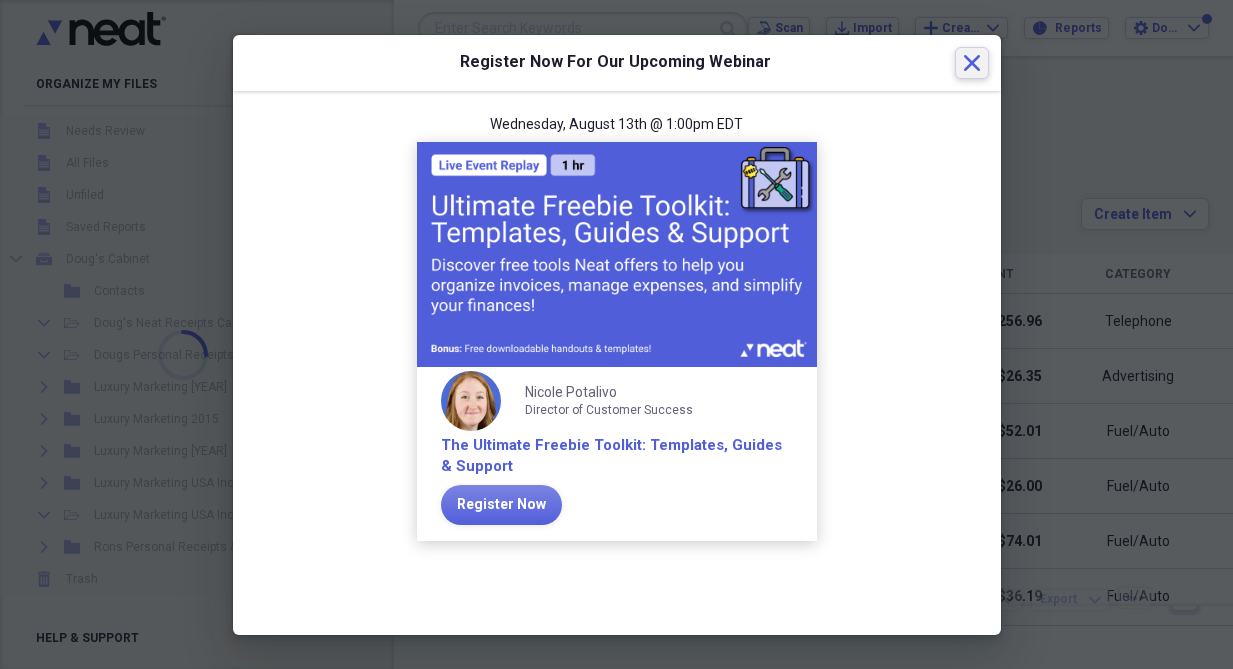 click on "Close" 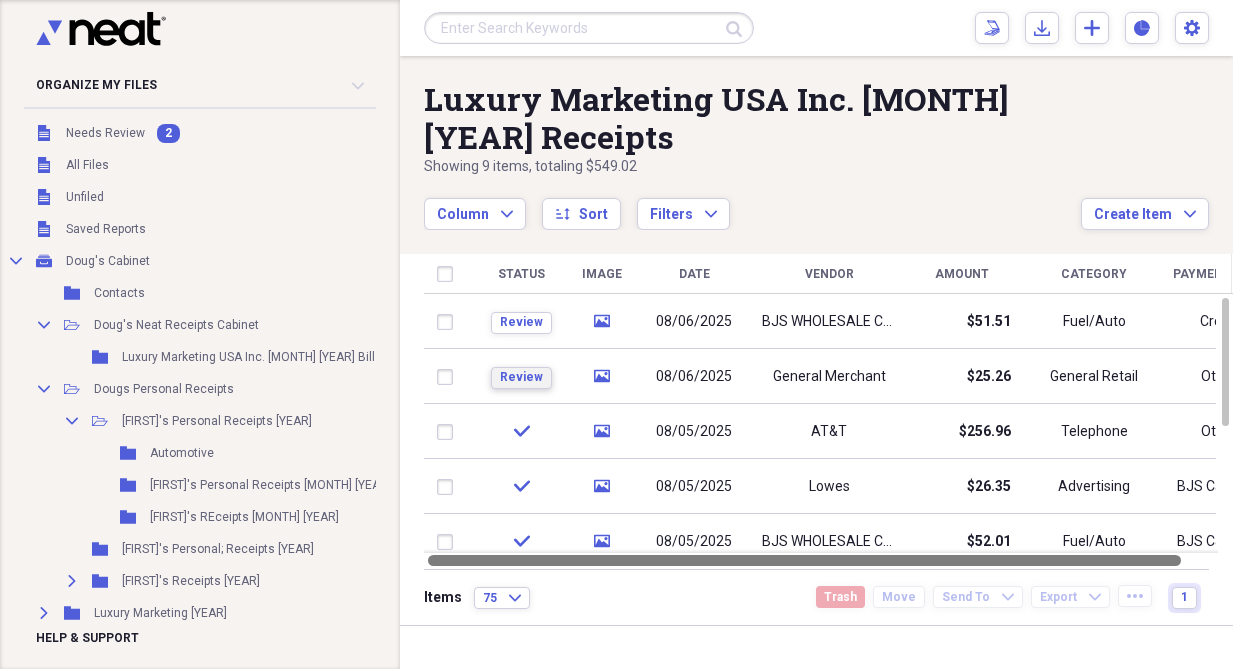 click on "Review" at bounding box center [521, 377] 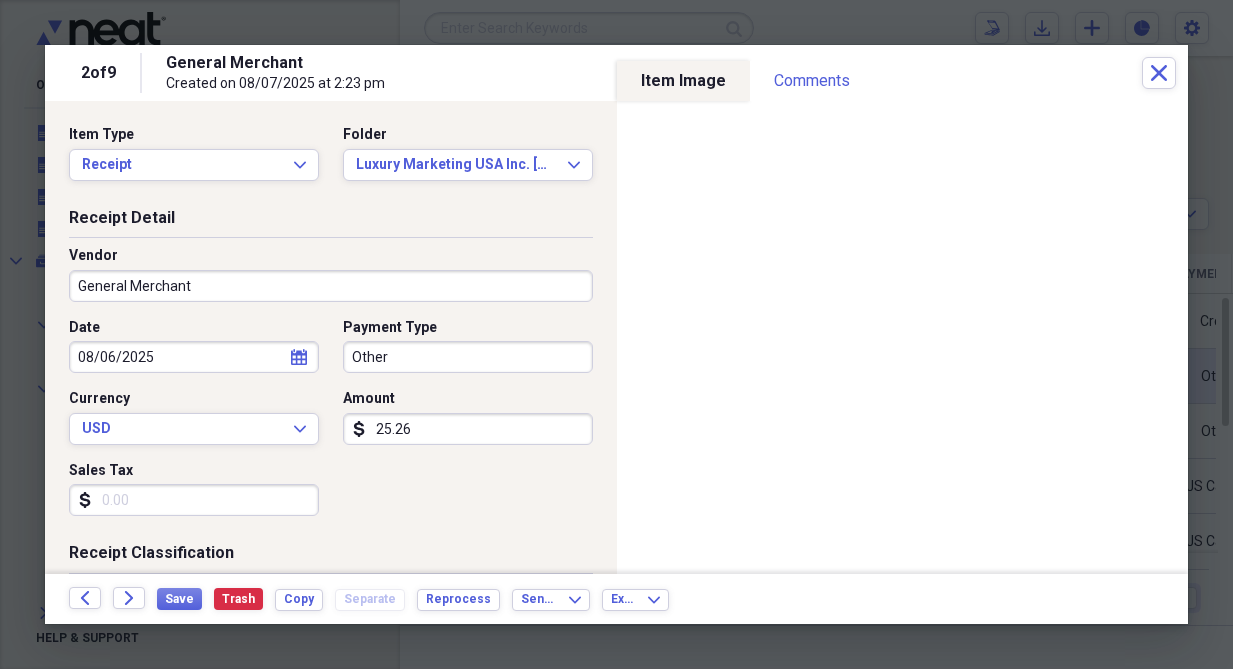 click on "Date [DATE] calendar Calendar Payment Type Other Currency USD Expand Amount [CURRENCY] [AMOUNT] Sales Tax [CURRENCY]" at bounding box center [331, 425] 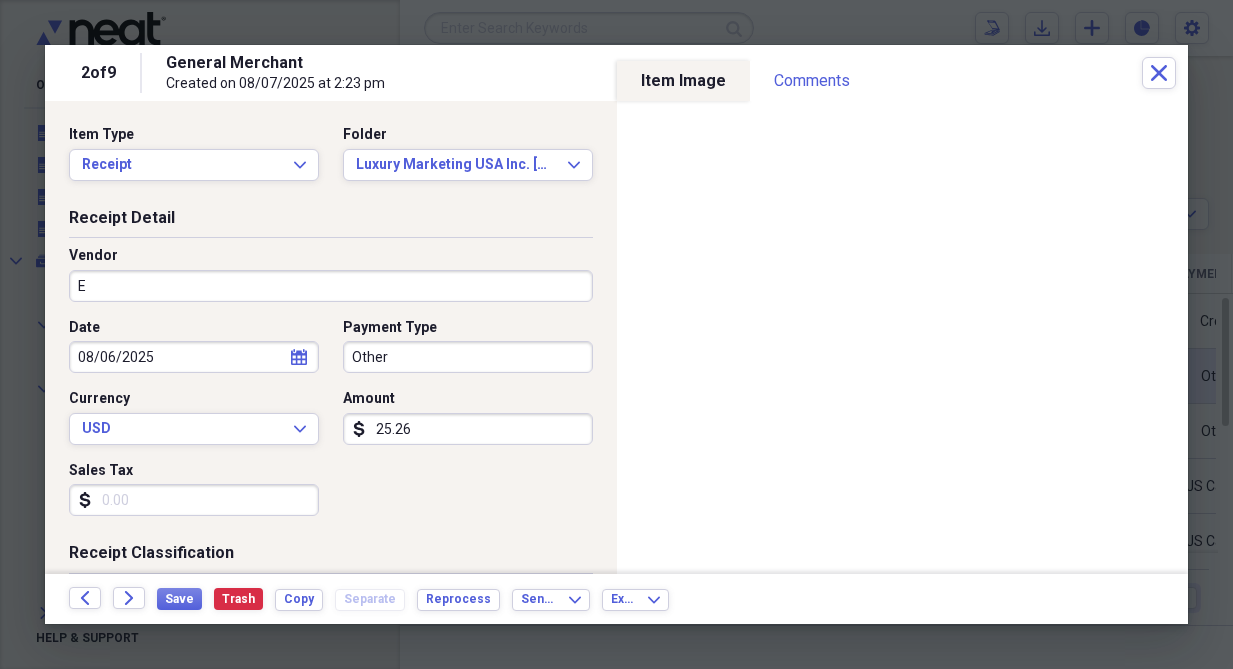 type on "EZ" 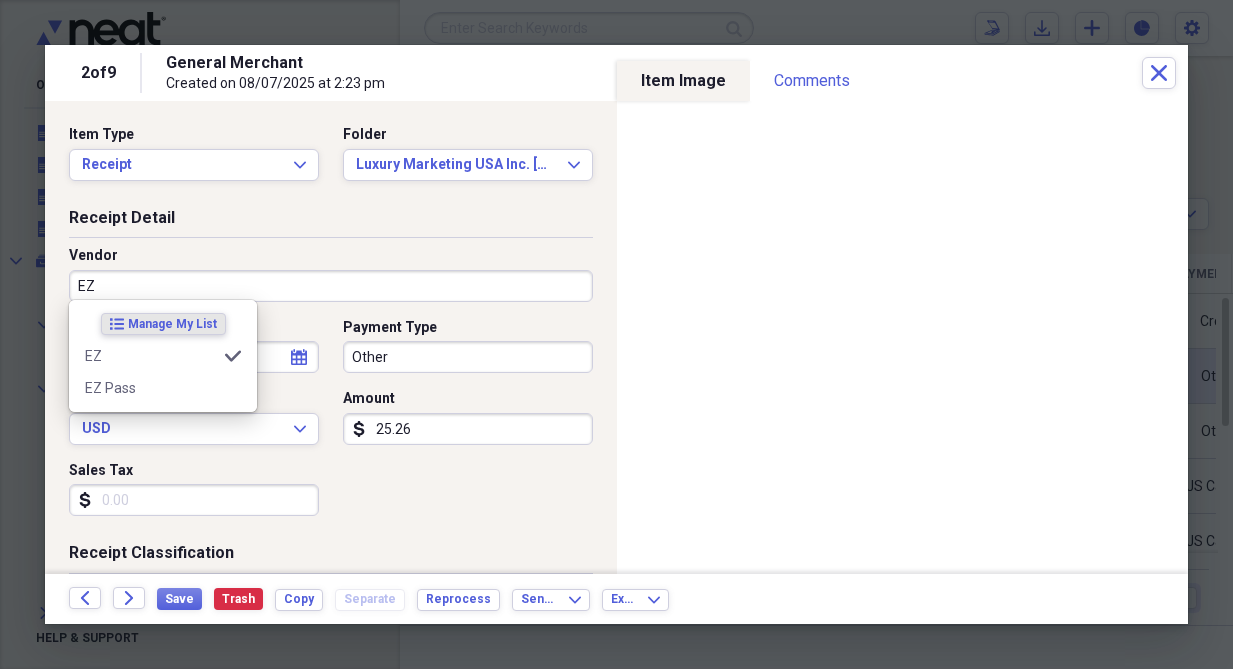 click on "EZ" at bounding box center (331, 286) 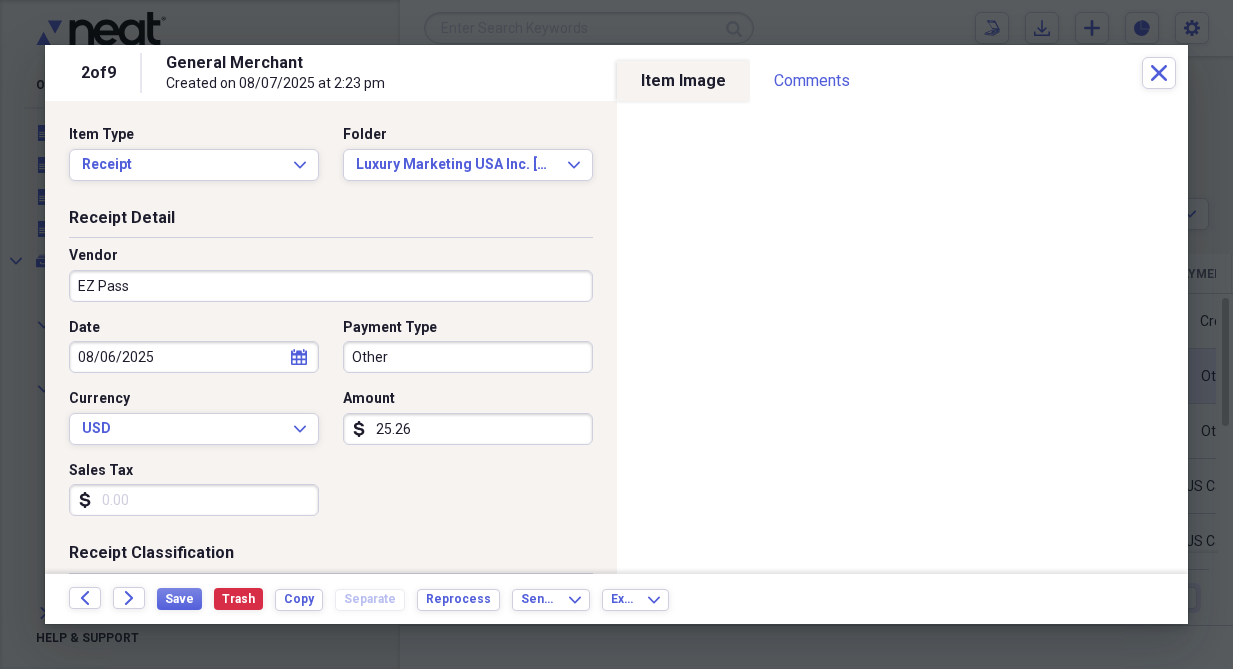 click on "Currency" at bounding box center (194, 399) 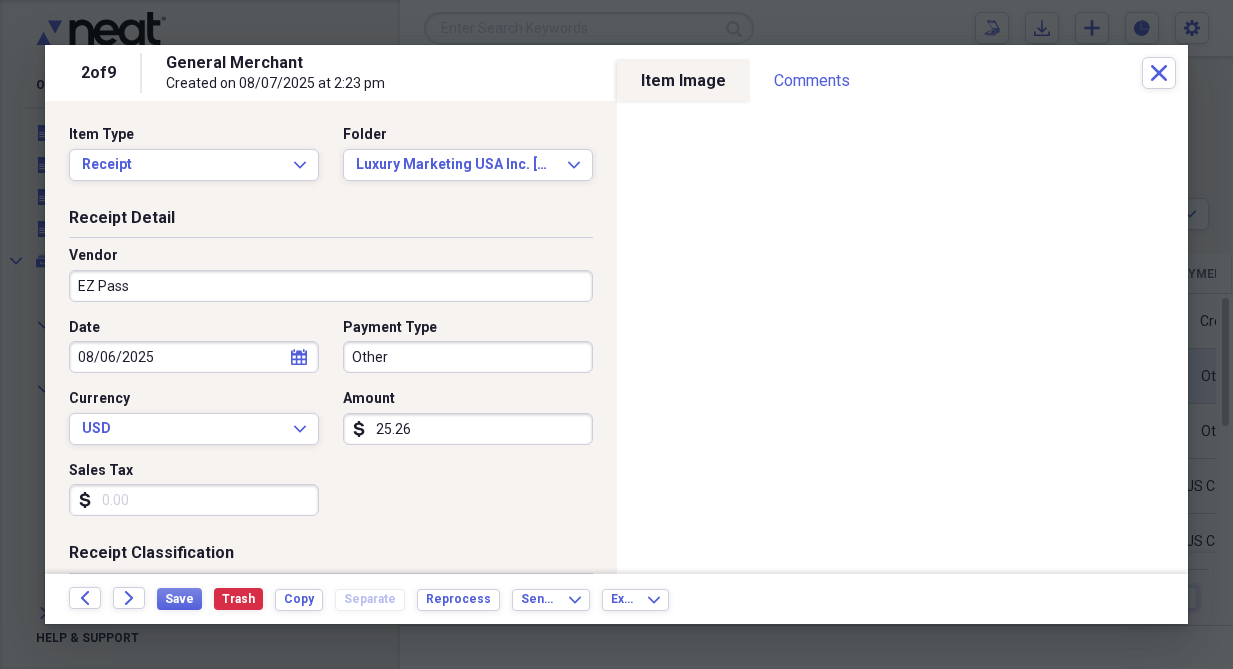 type on "Travel" 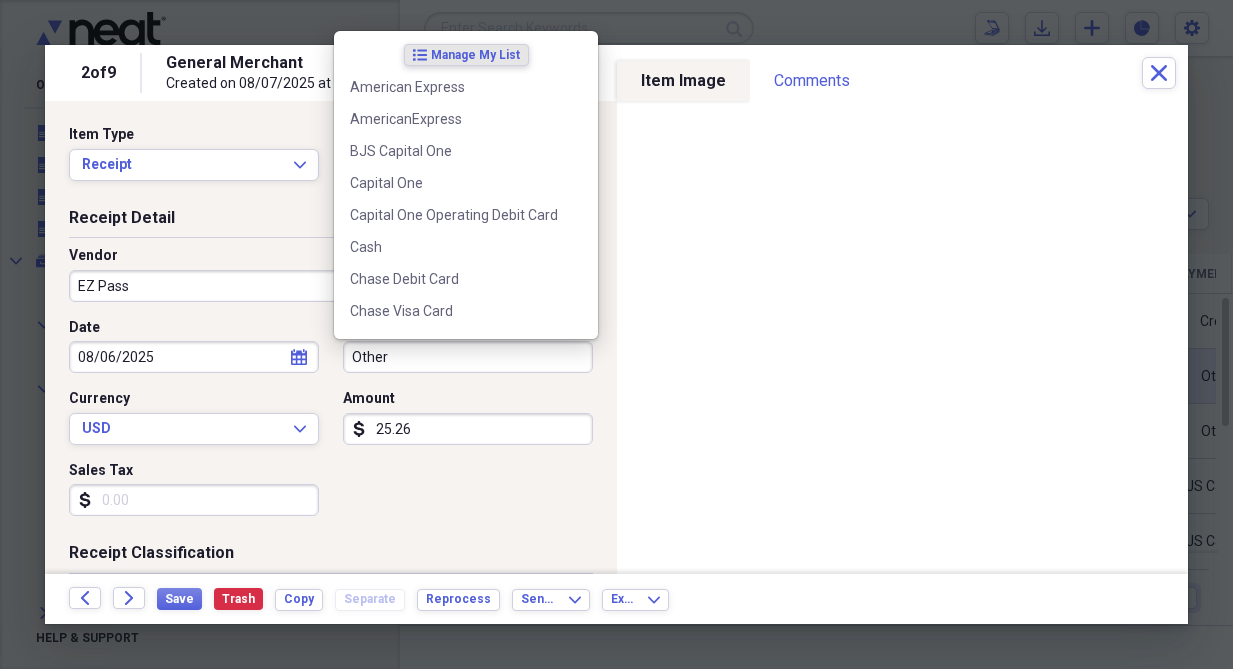 scroll, scrollTop: 619, scrollLeft: 0, axis: vertical 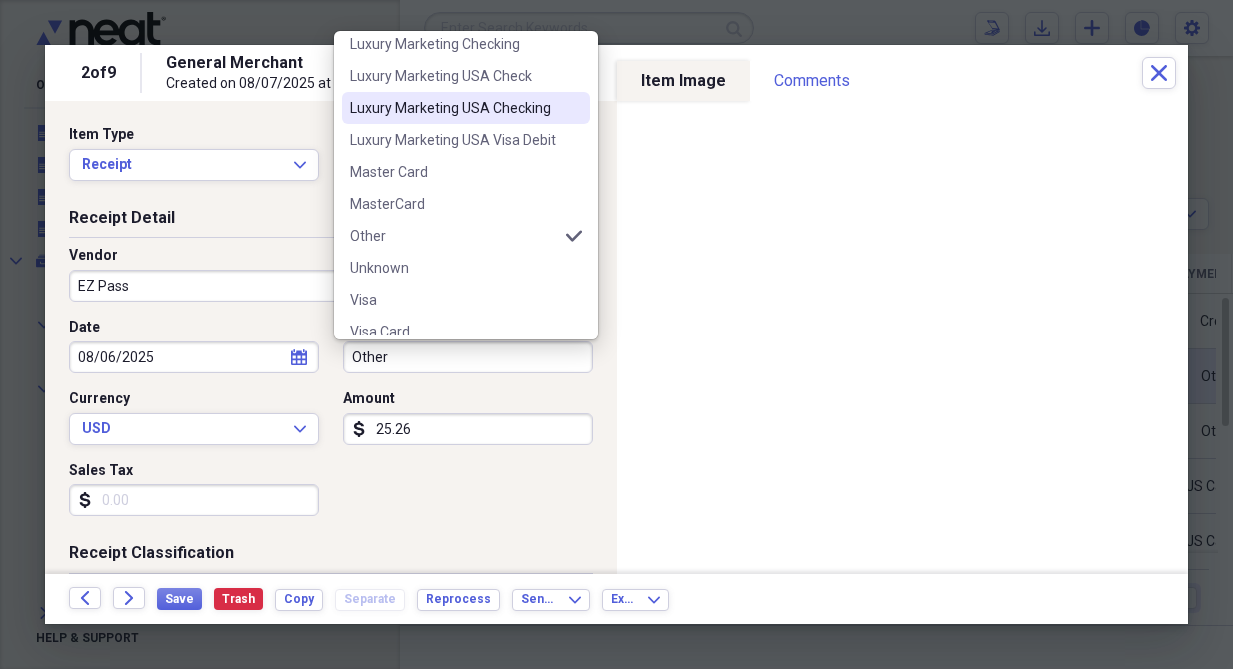 click on "Luxury Marketing USA Checking" at bounding box center [454, 108] 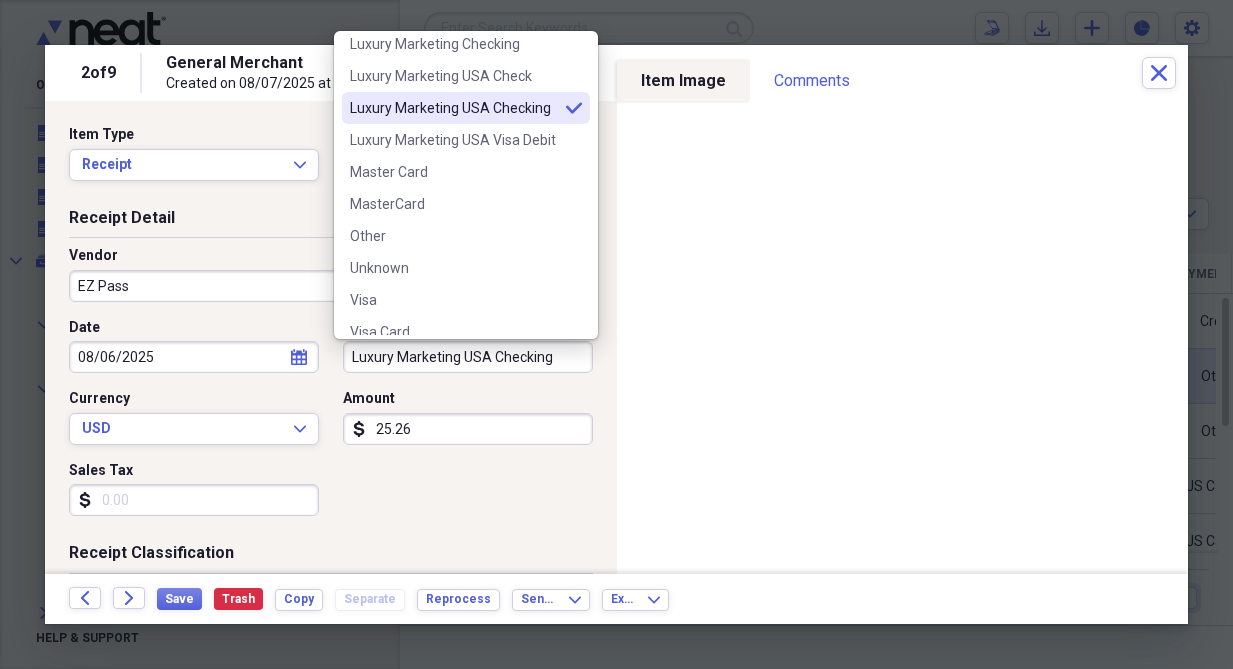 type on "Luxury Marketing USA Checking" 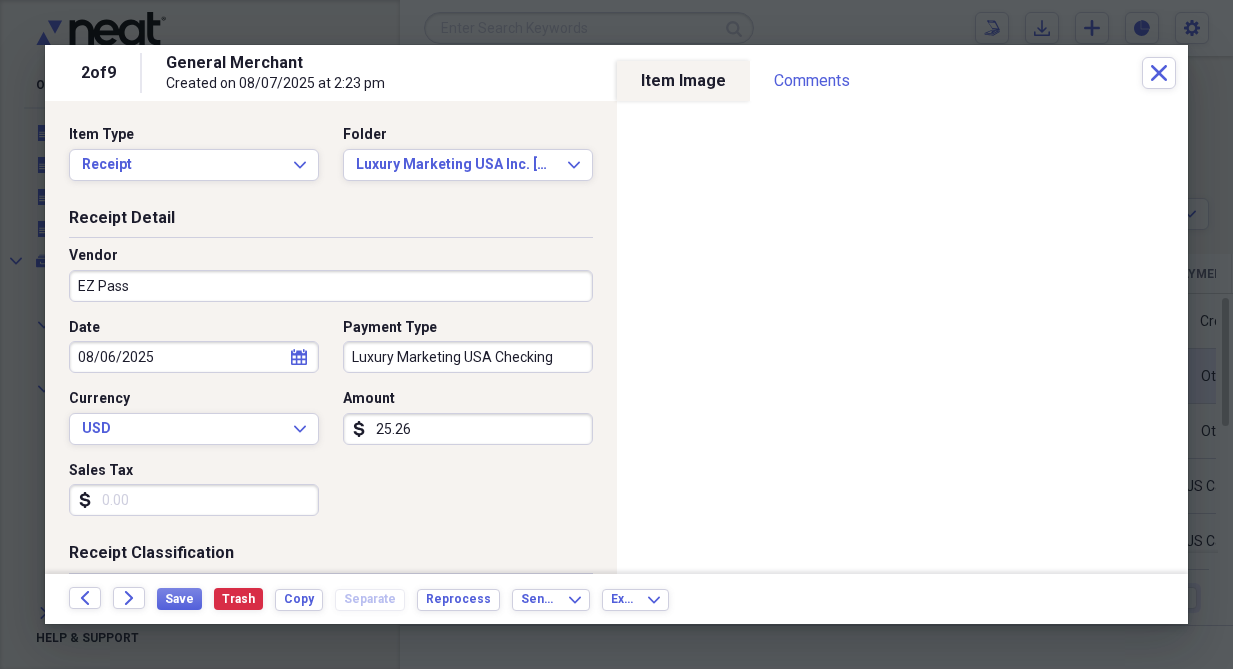 drag, startPoint x: 437, startPoint y: 426, endPoint x: 354, endPoint y: 431, distance: 83.15047 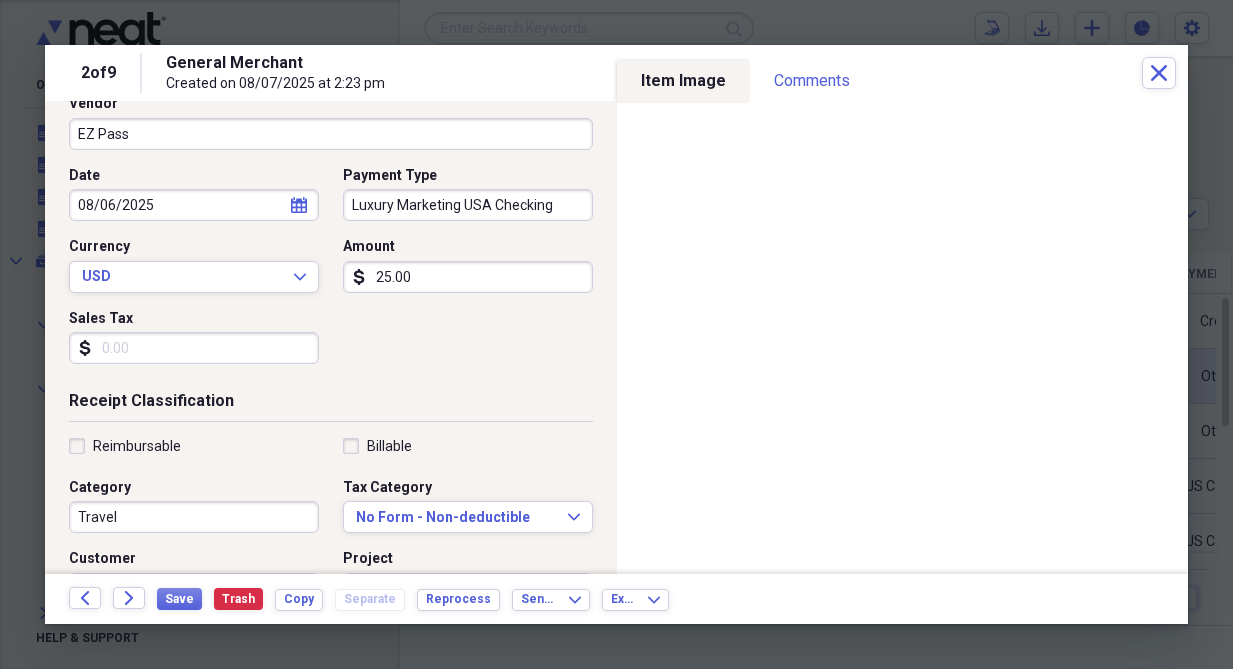 scroll, scrollTop: 221, scrollLeft: 0, axis: vertical 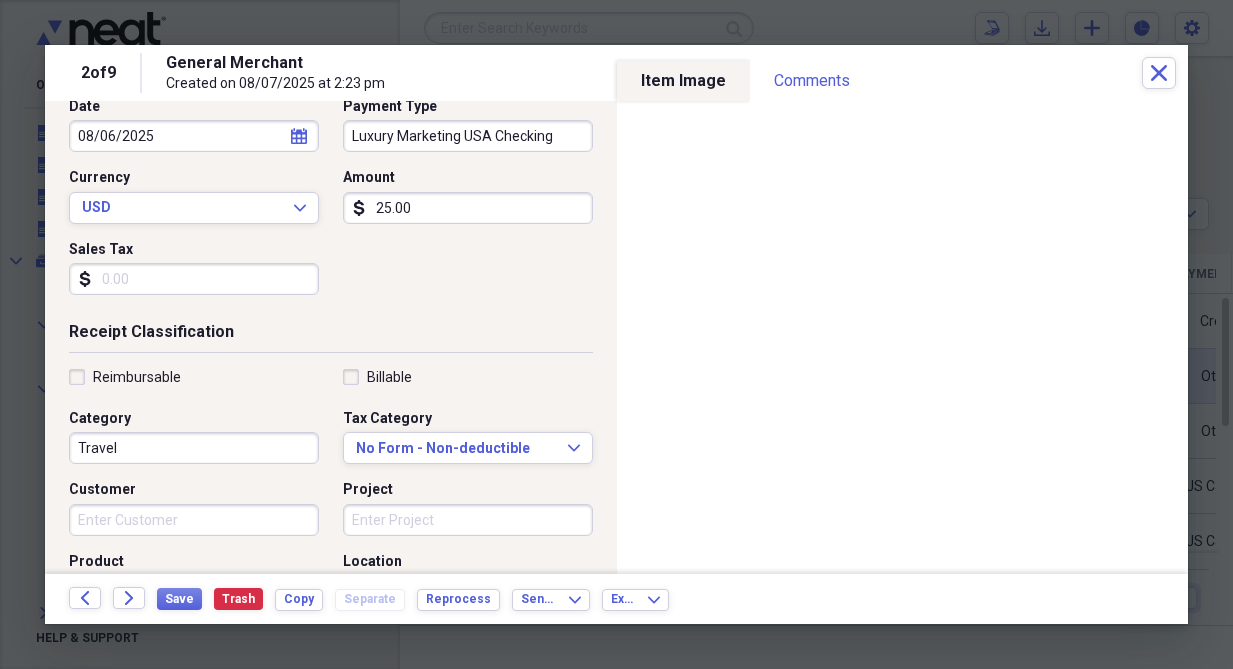 type on "25.00" 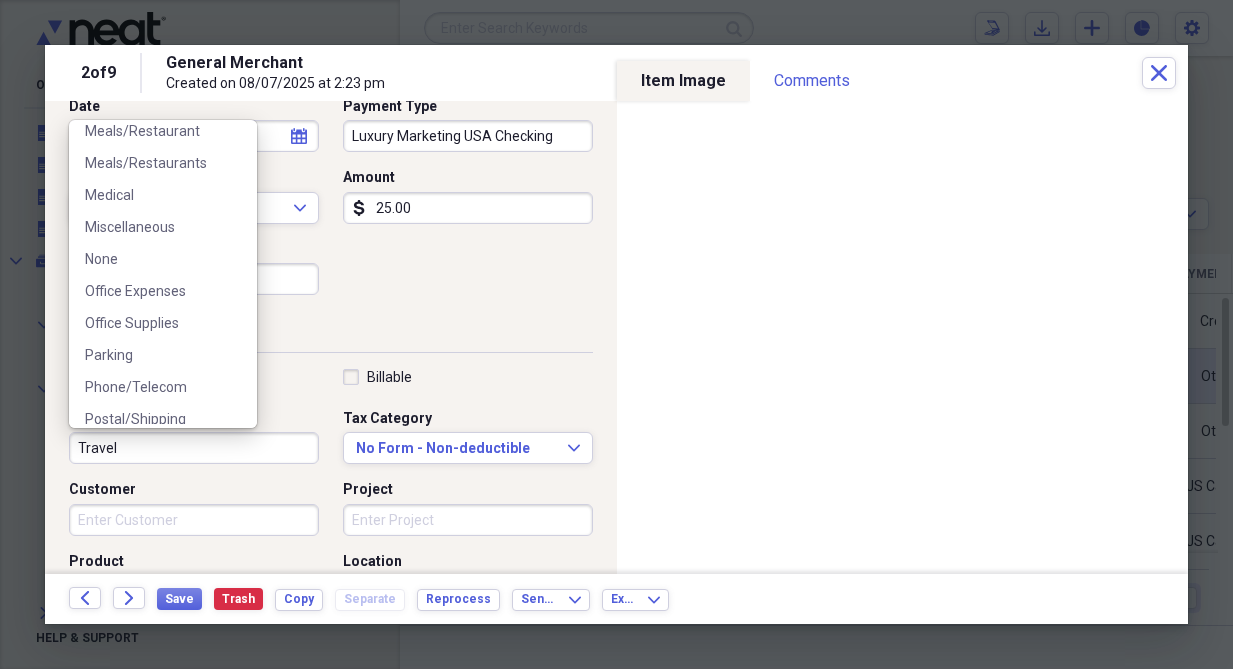 scroll, scrollTop: 788, scrollLeft: 0, axis: vertical 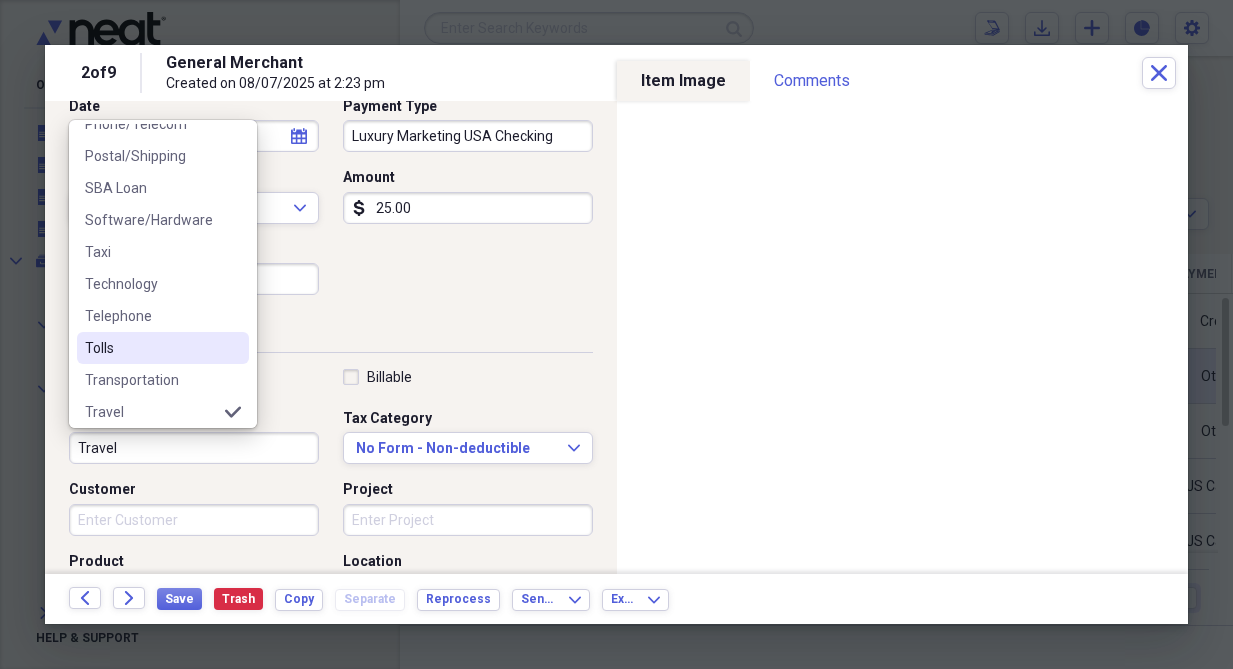 click on "Tolls" at bounding box center (151, 348) 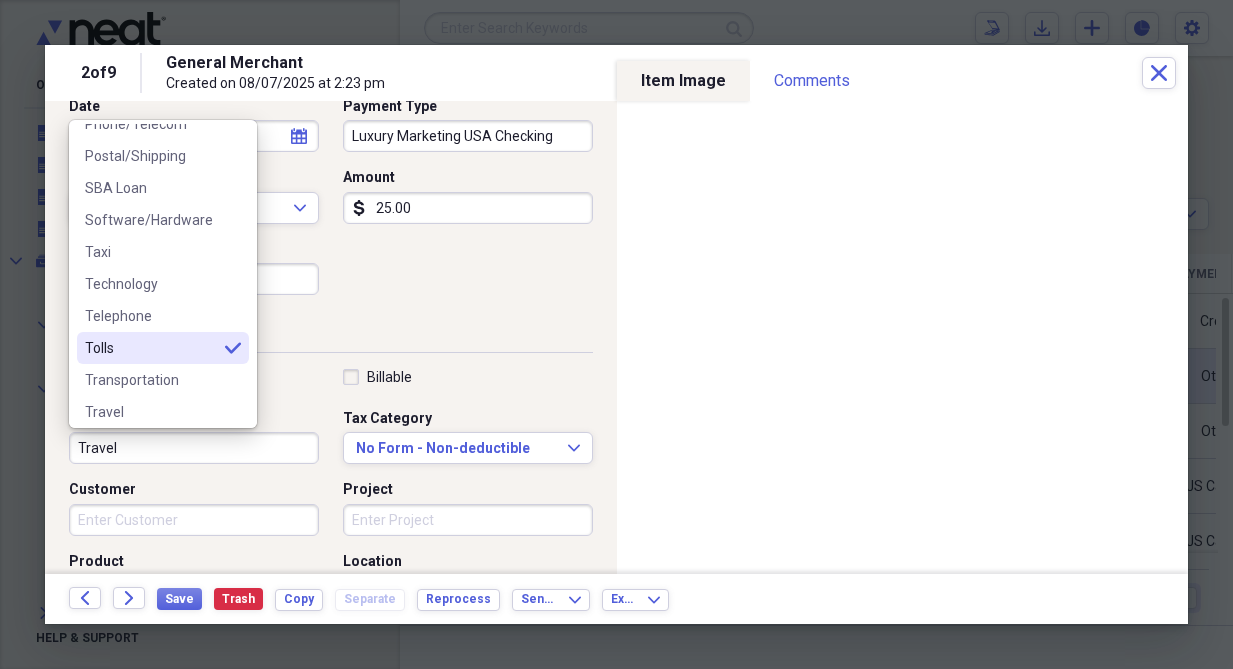 type on "Tolls" 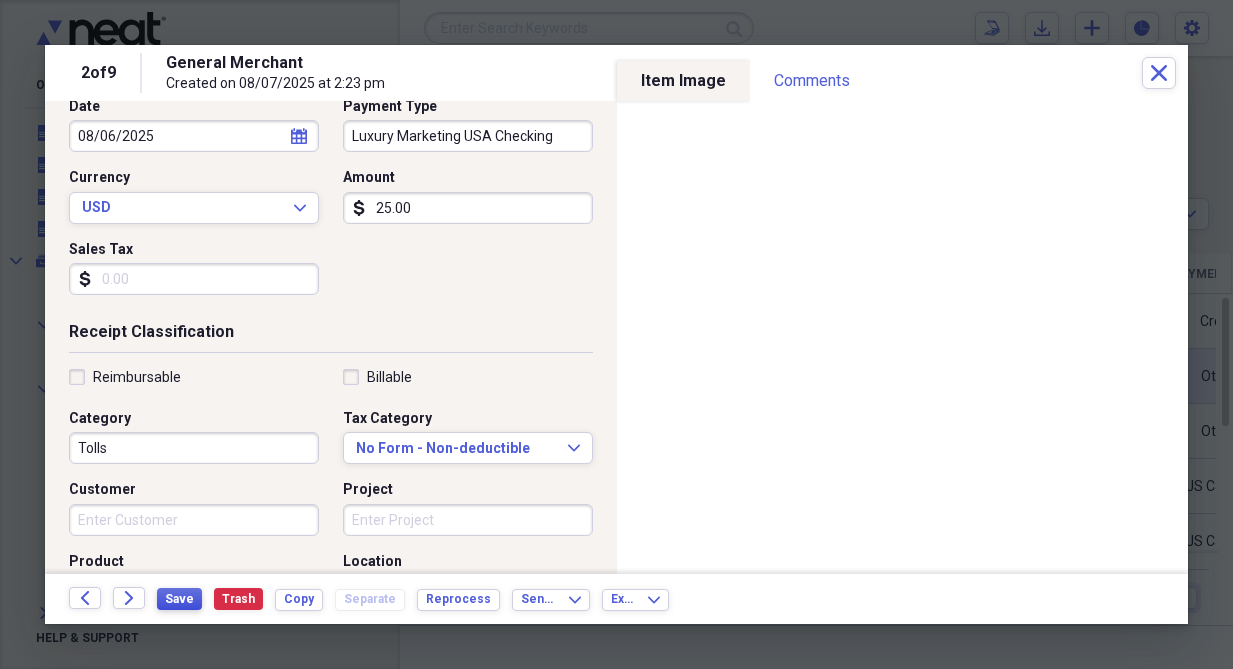 click on "Save" at bounding box center (179, 599) 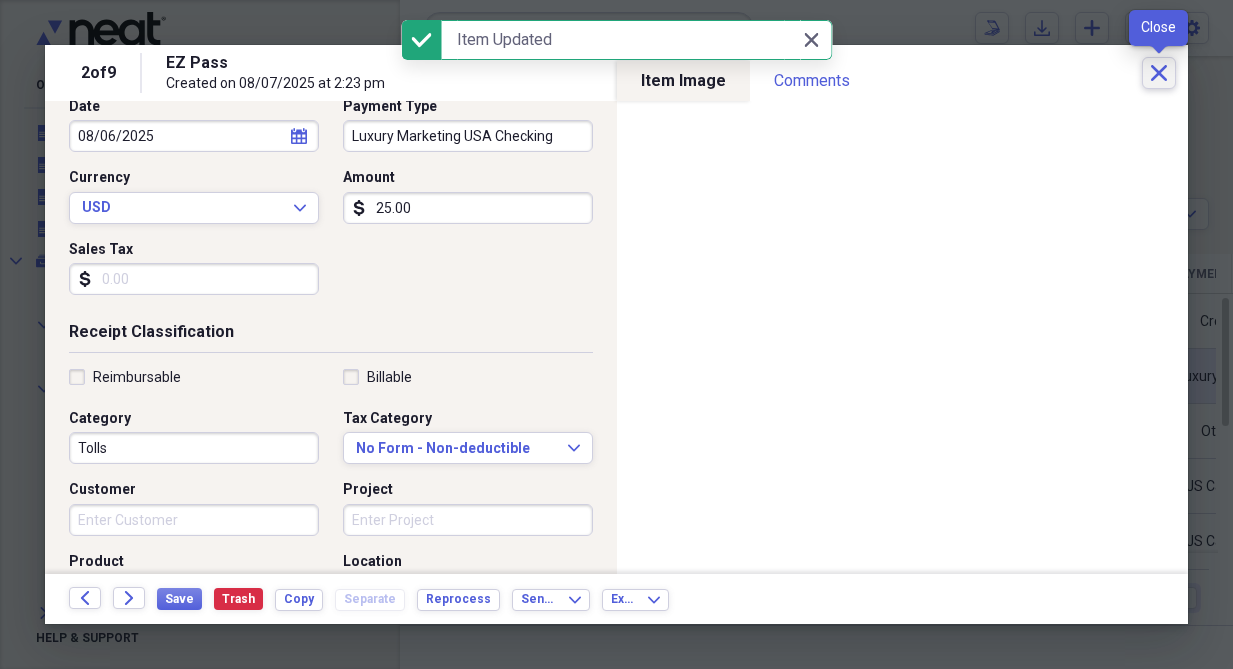 click 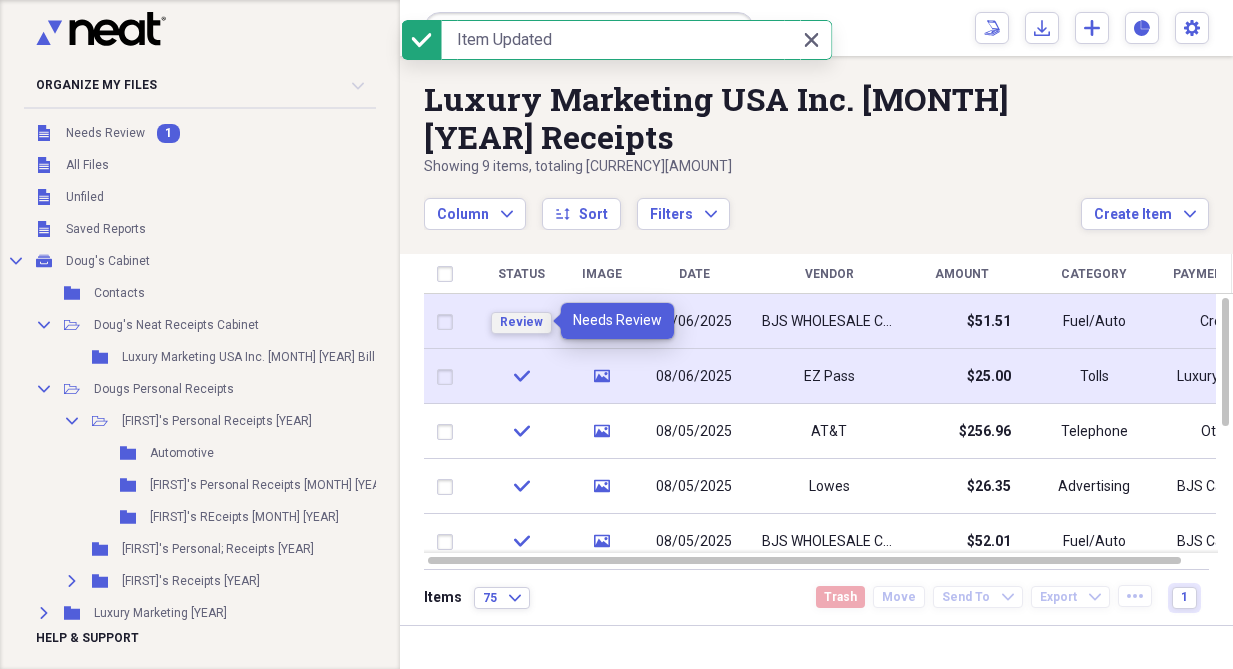 click on "Review" at bounding box center [521, 322] 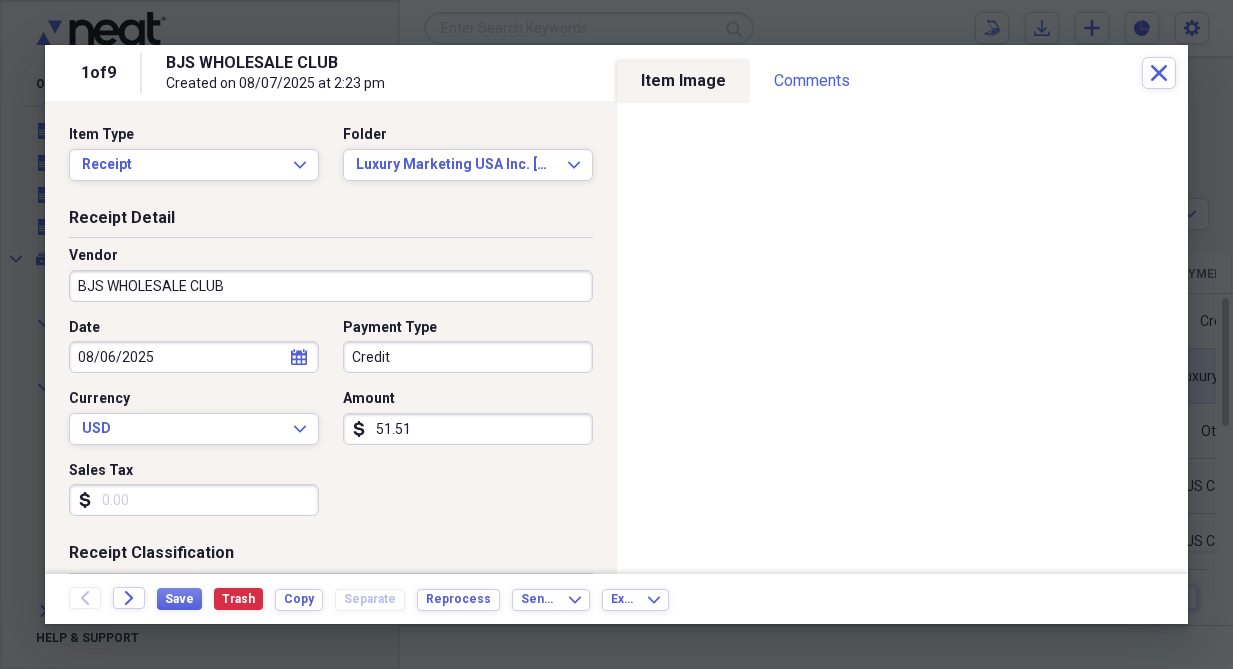 click on "Credit" at bounding box center [468, 357] 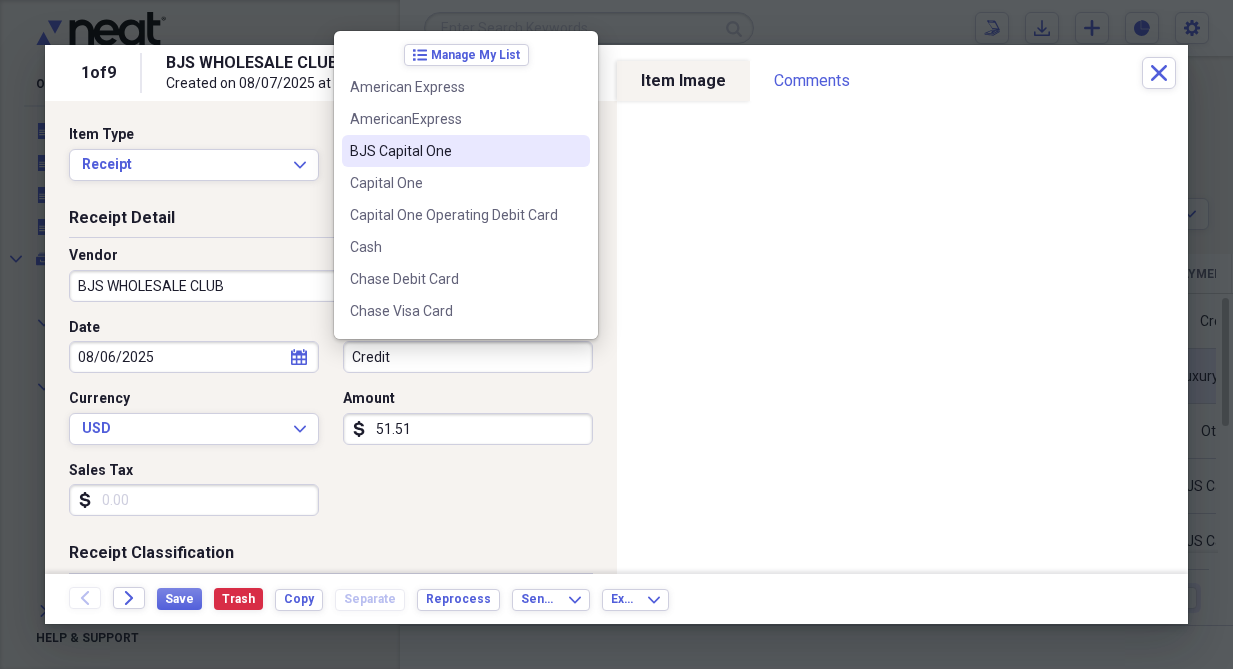 click on "BJS Capital One" at bounding box center [454, 151] 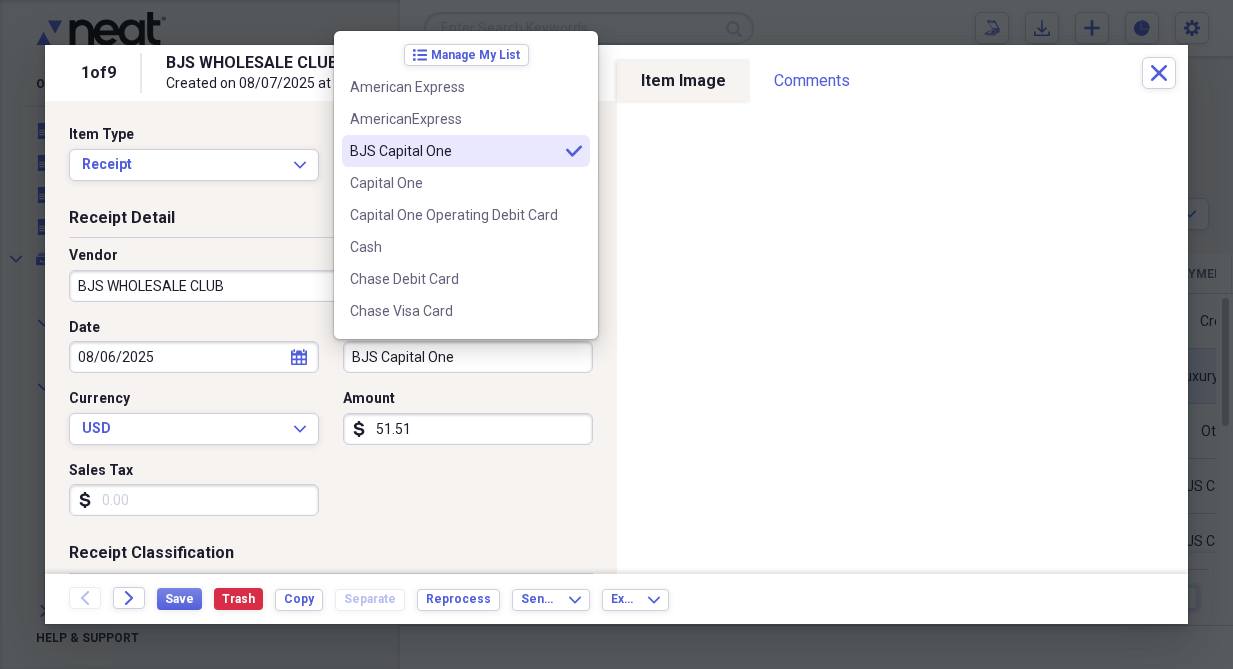type on "BJS Capital One" 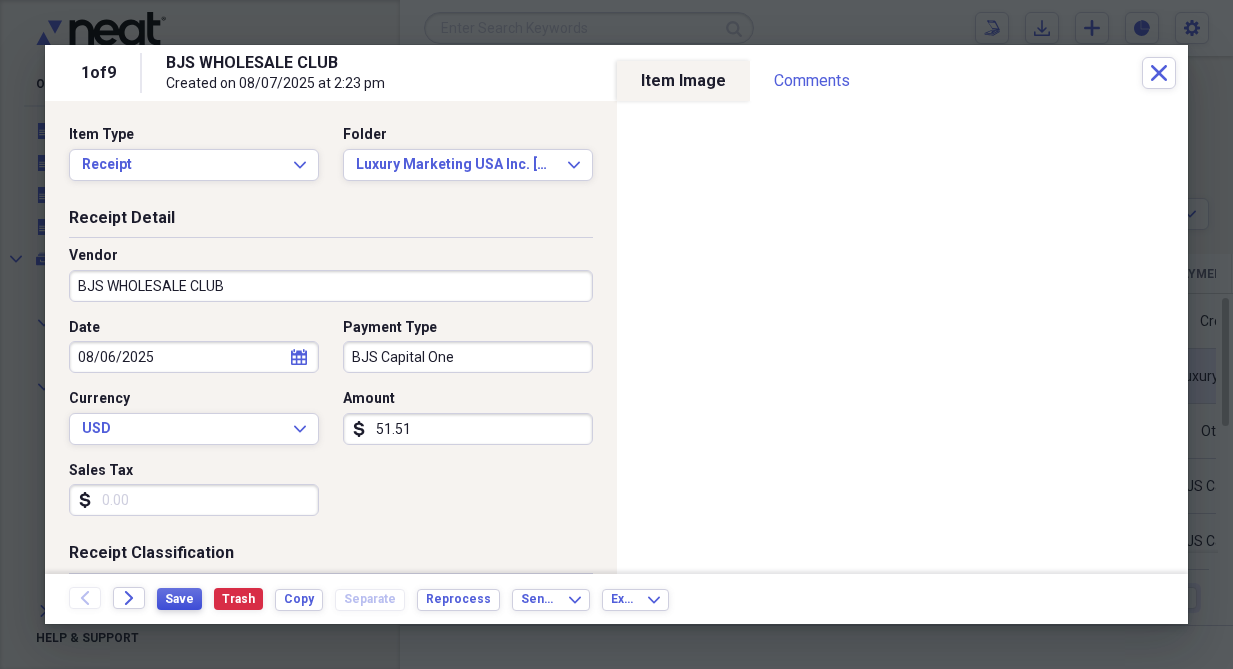 click on "Save" at bounding box center [179, 599] 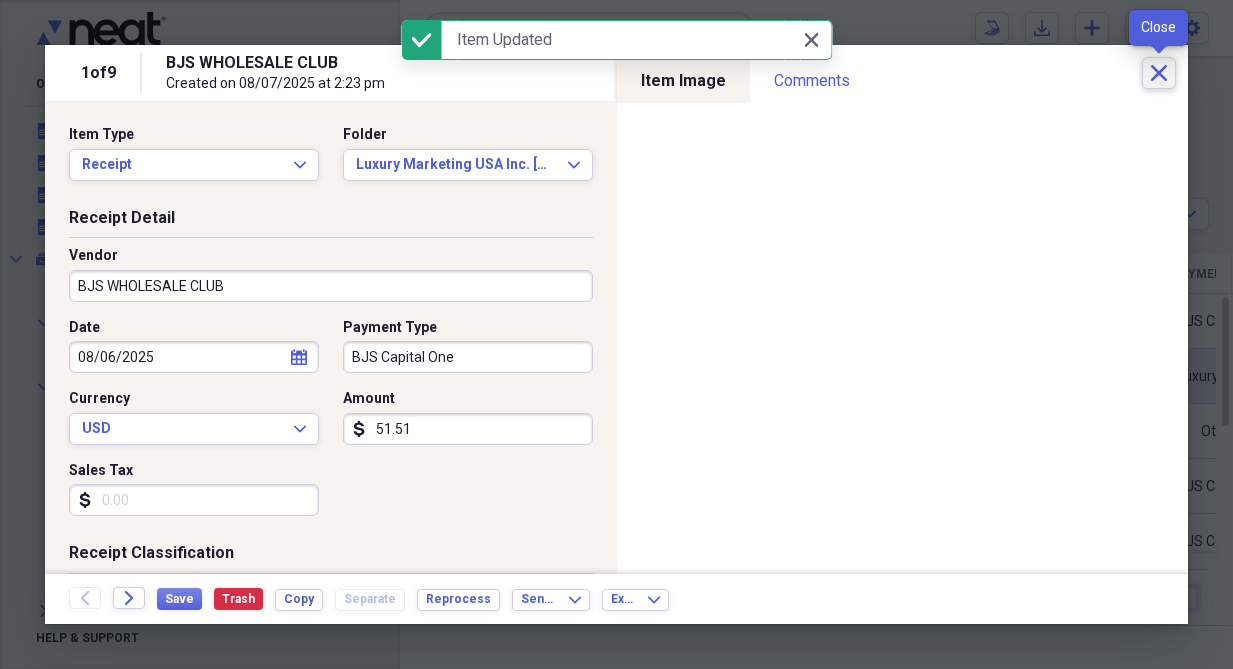 click 